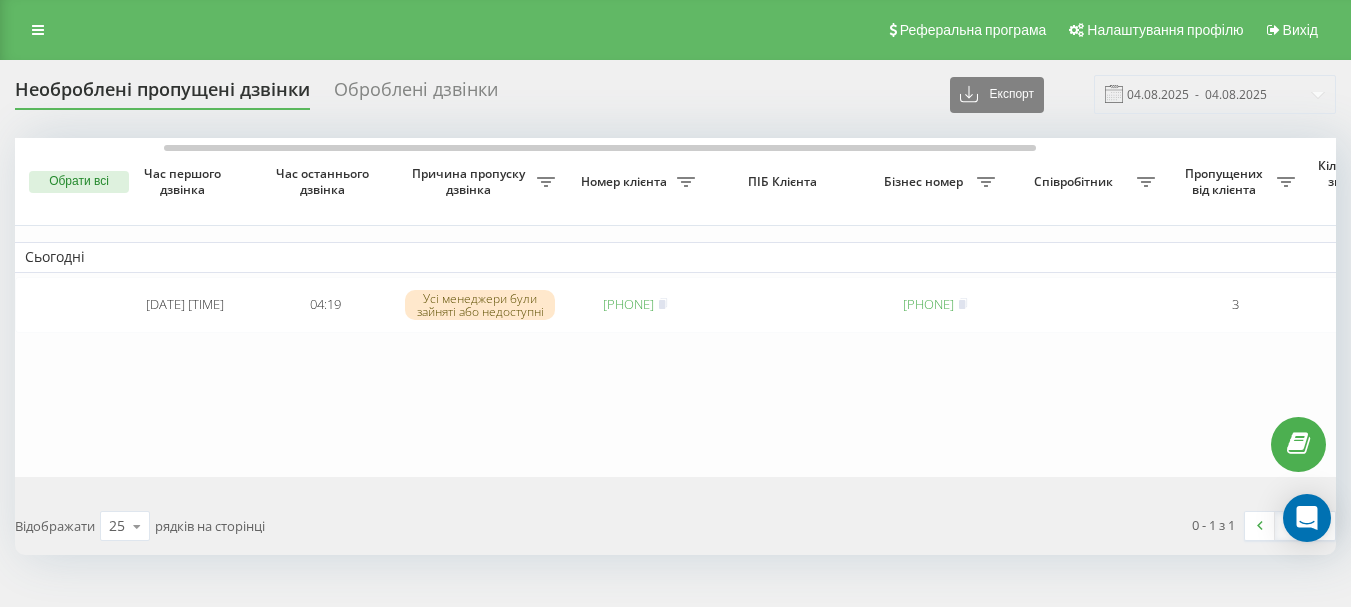scroll, scrollTop: 0, scrollLeft: 0, axis: both 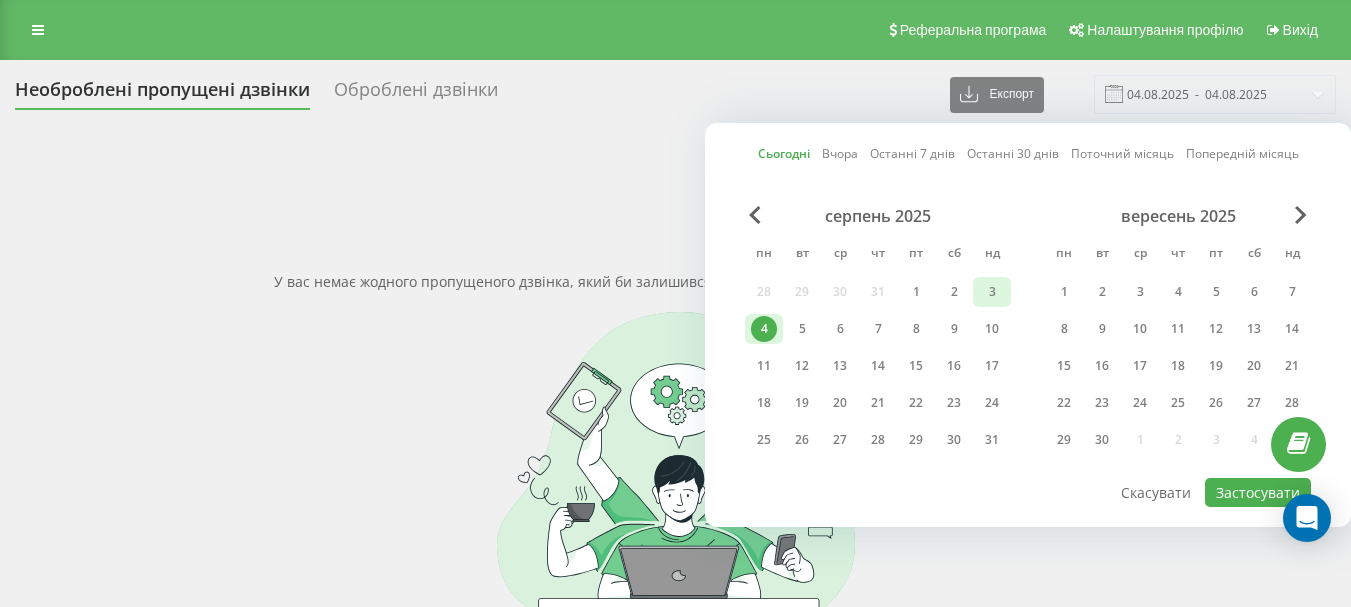 drag, startPoint x: 995, startPoint y: 291, endPoint x: 986, endPoint y: 304, distance: 15.811388 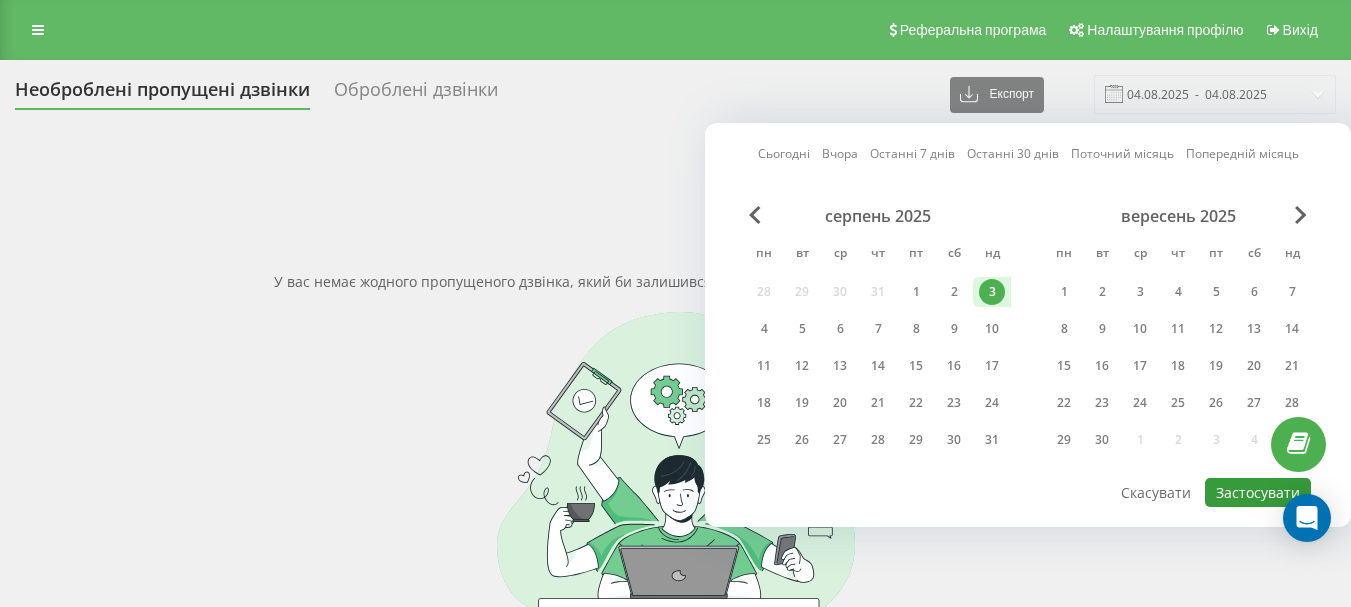 click on "Застосувати" at bounding box center [1258, 492] 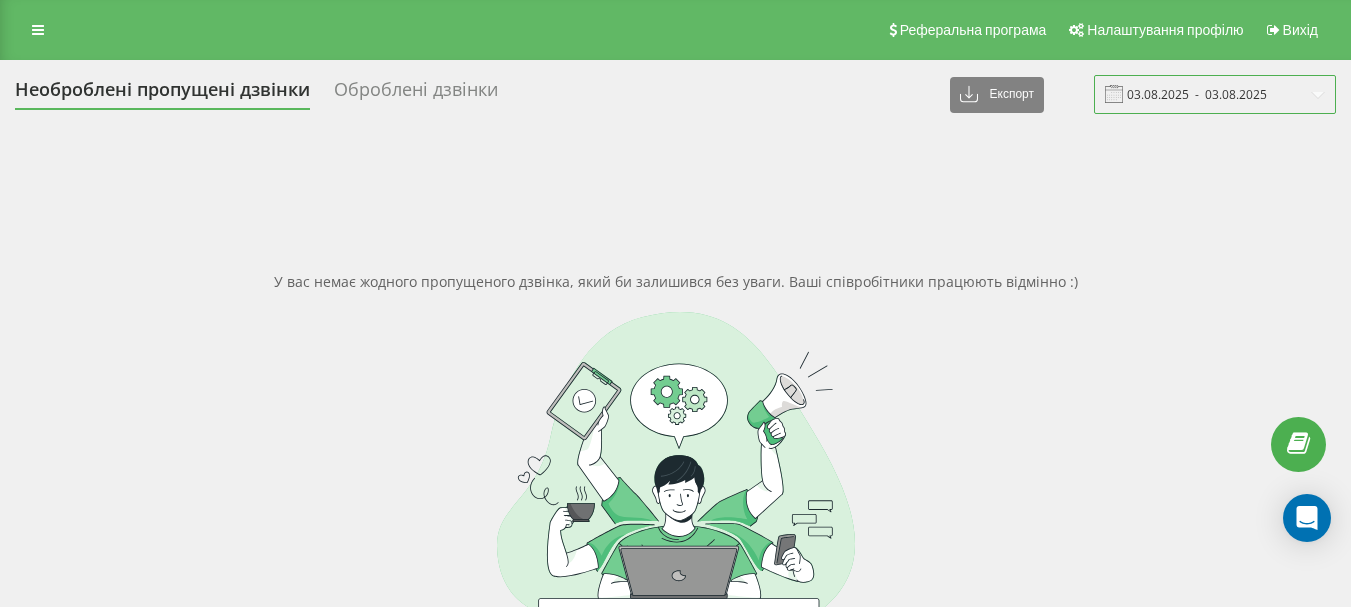click on "03.08.2025  -  03.08.2025" at bounding box center [1215, 94] 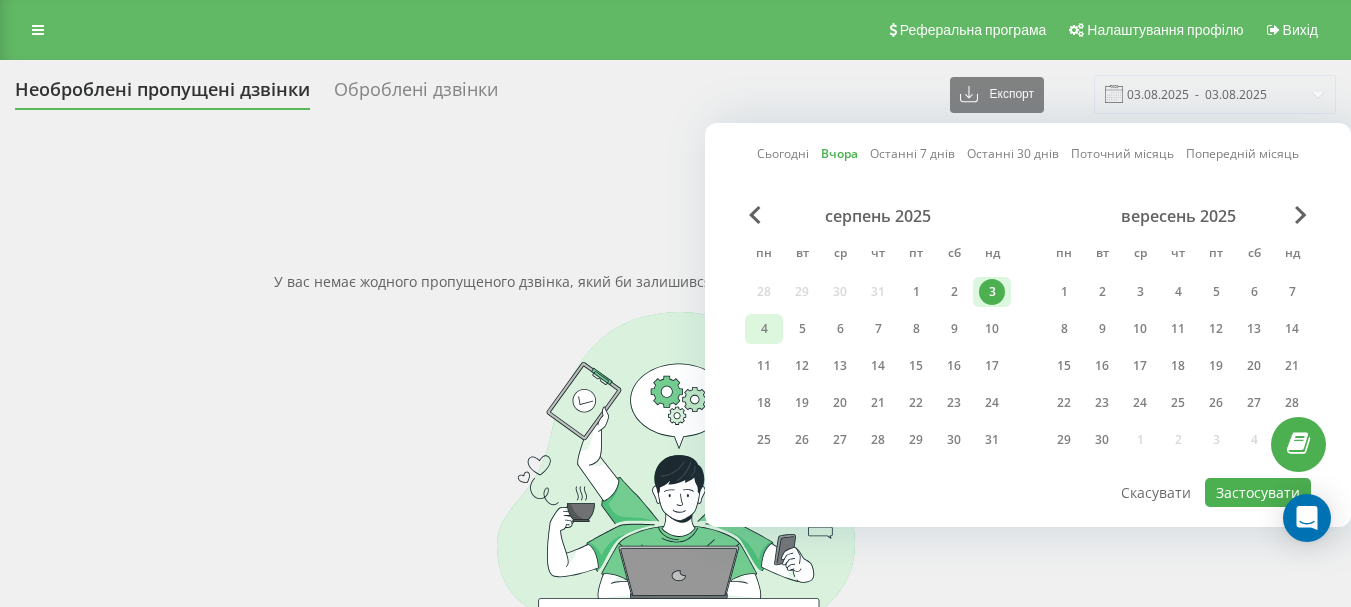 click on "4" at bounding box center [764, 329] 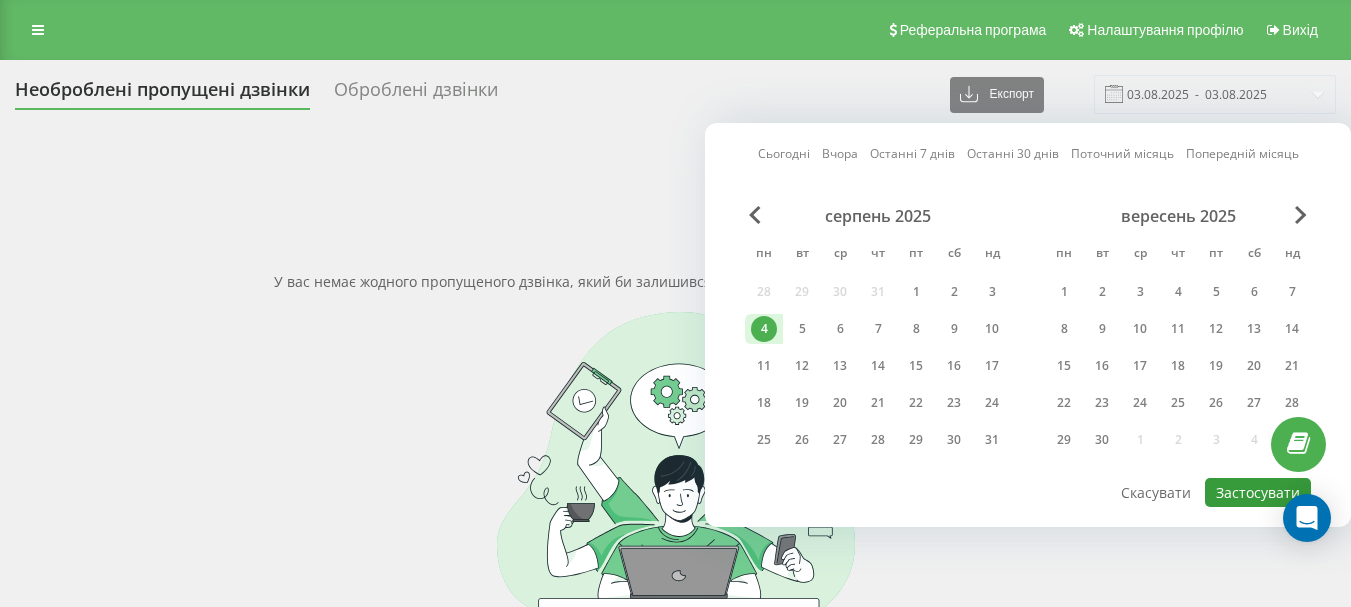 click on "Застосувати" at bounding box center [1258, 492] 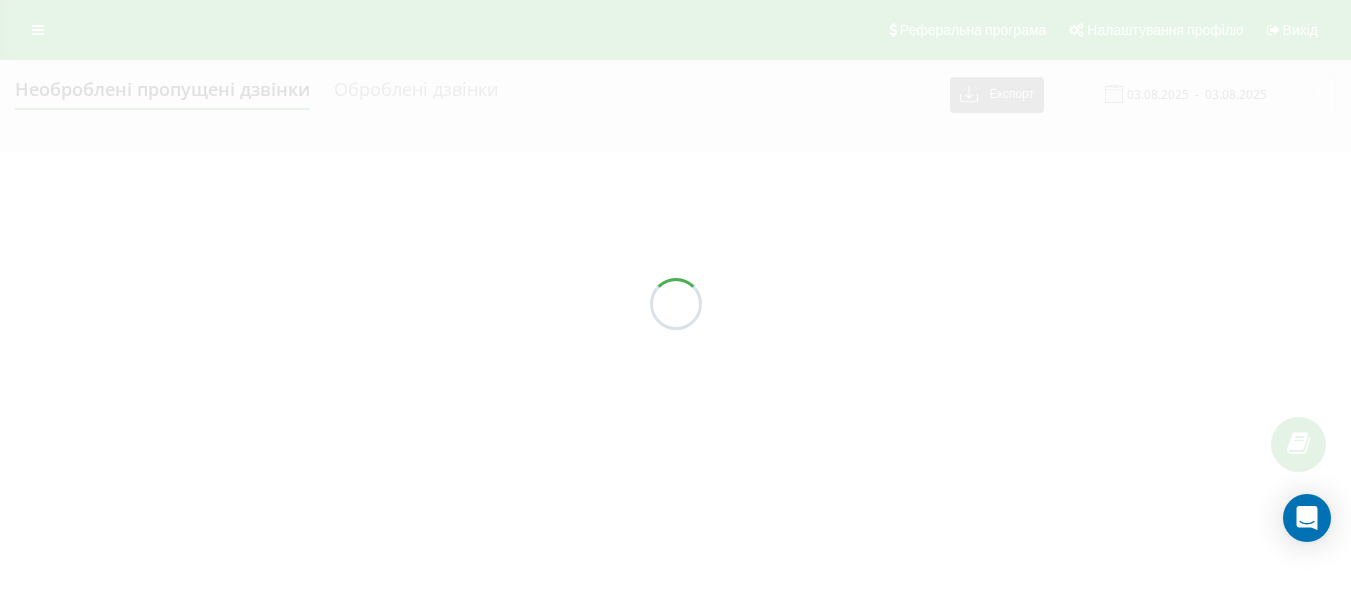 type on "04.08.2025  -  04.08.2025" 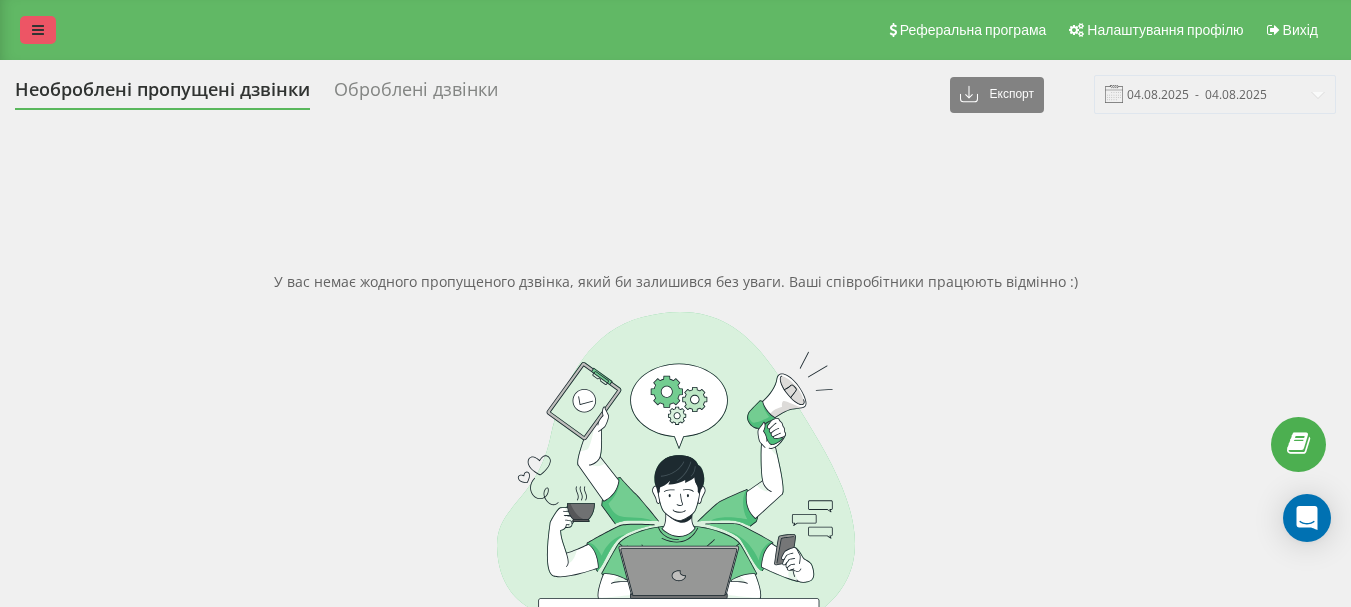 scroll, scrollTop: 0, scrollLeft: 0, axis: both 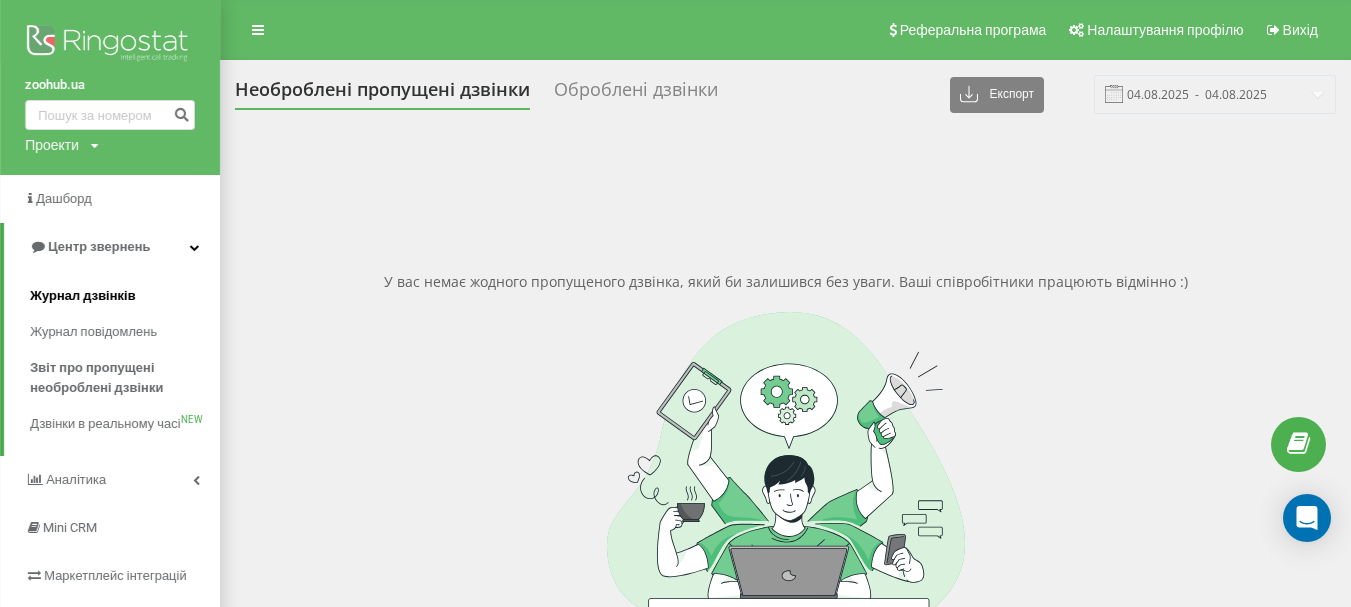 drag, startPoint x: 91, startPoint y: 296, endPoint x: 433, endPoint y: 89, distance: 399.76617 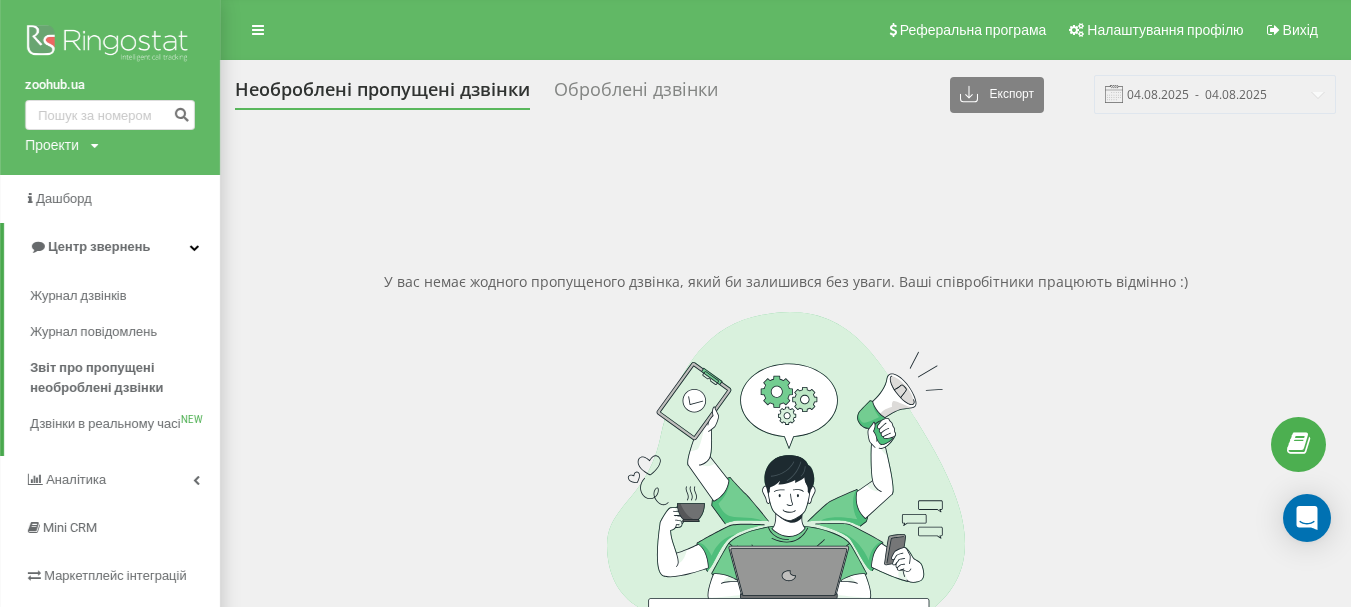 click on "Журнал дзвінків" at bounding box center (78, 296) 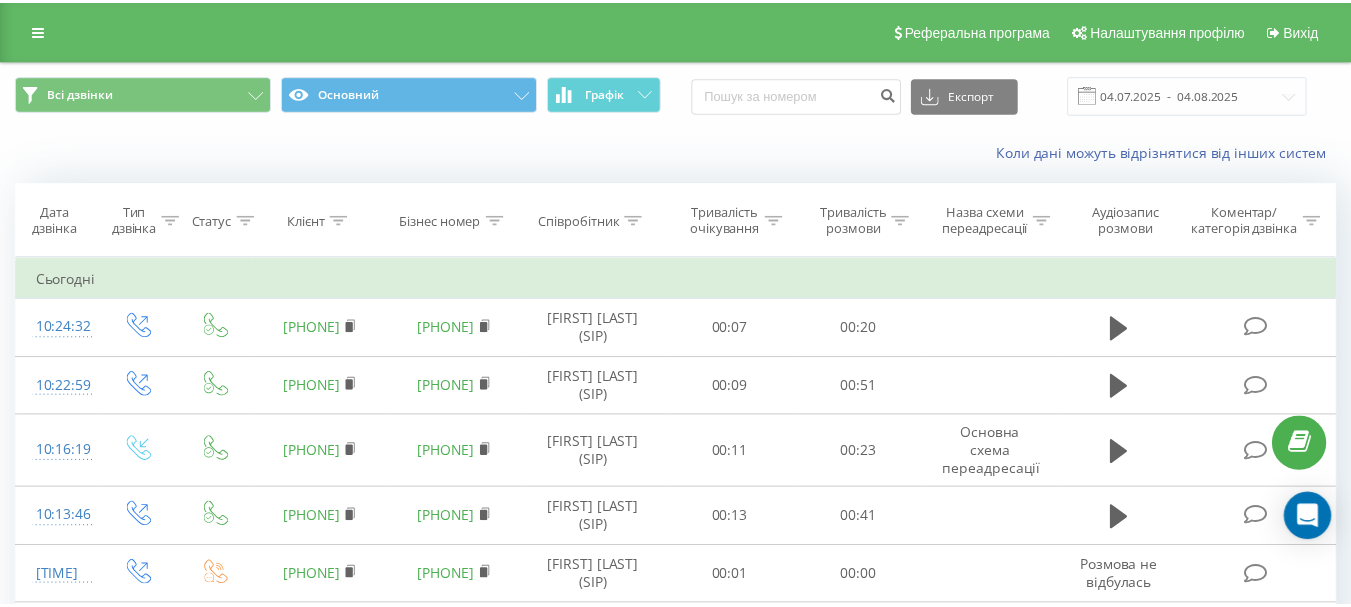scroll, scrollTop: 0, scrollLeft: 0, axis: both 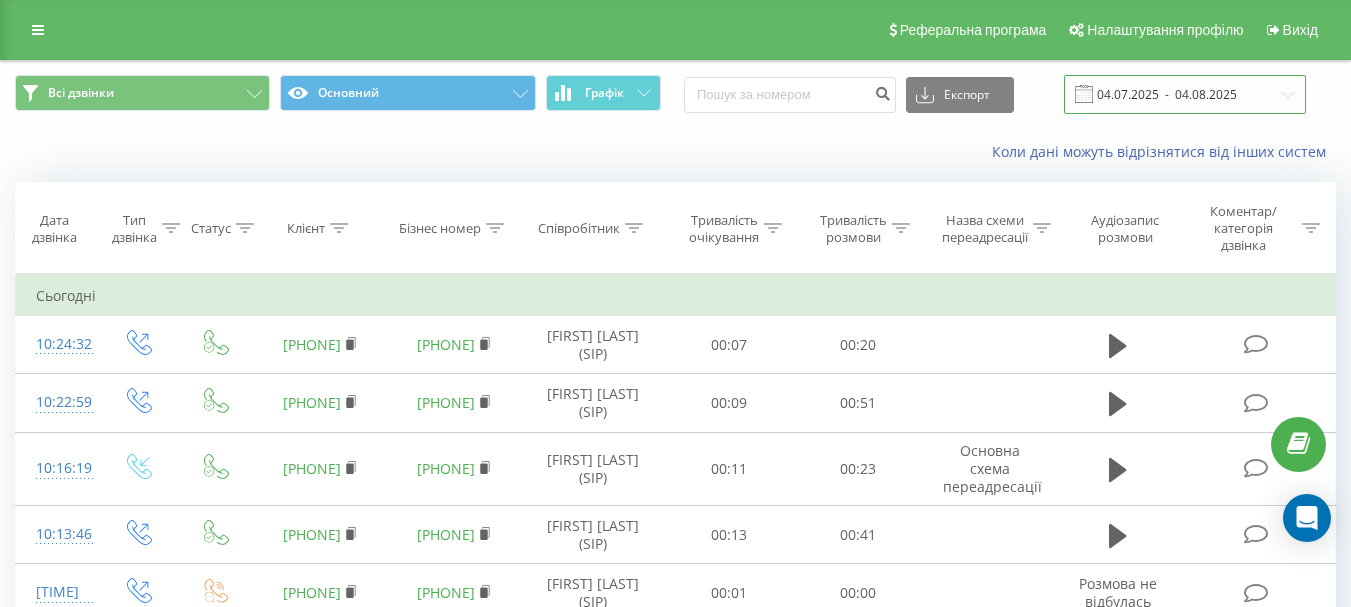click on "04.07.2025  -  04.08.2025" at bounding box center [1185, 94] 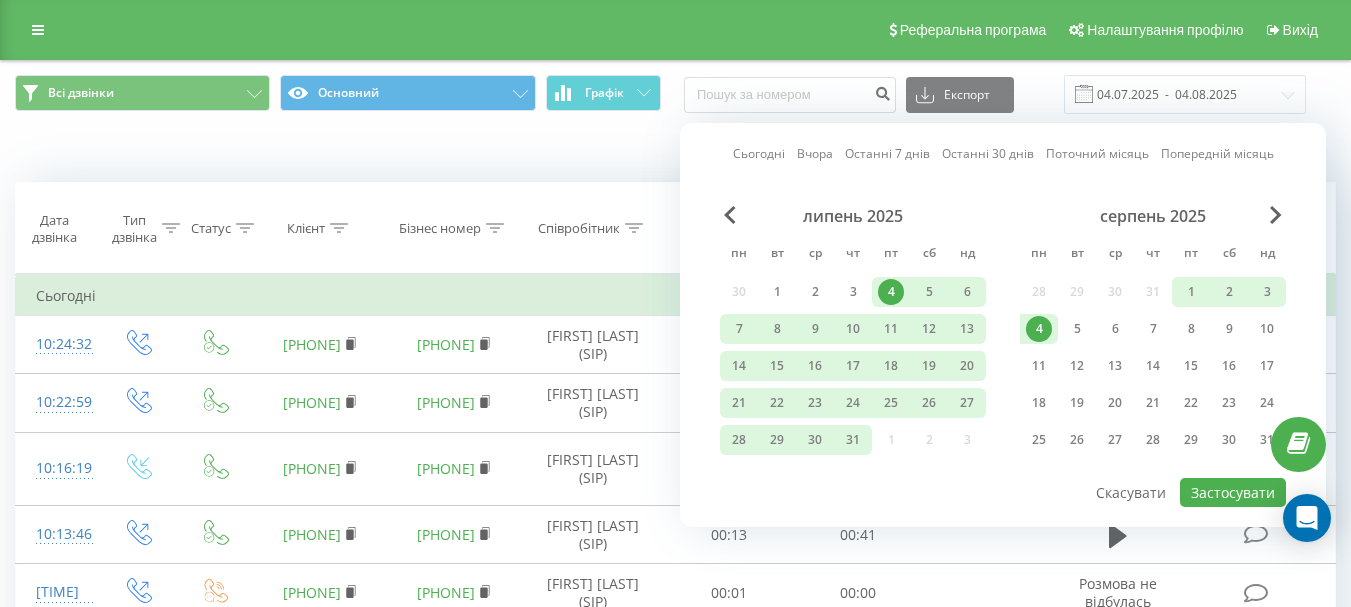 click on "Сьогодні" at bounding box center (759, 153) 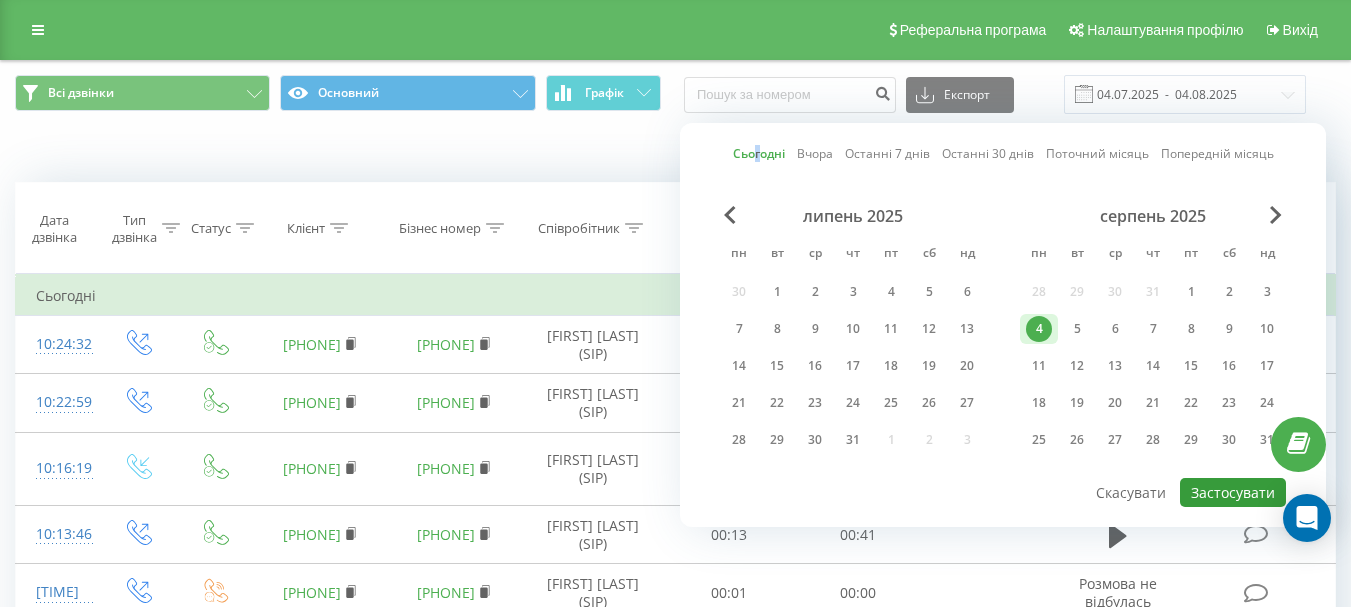 click on "Застосувати" at bounding box center (1233, 492) 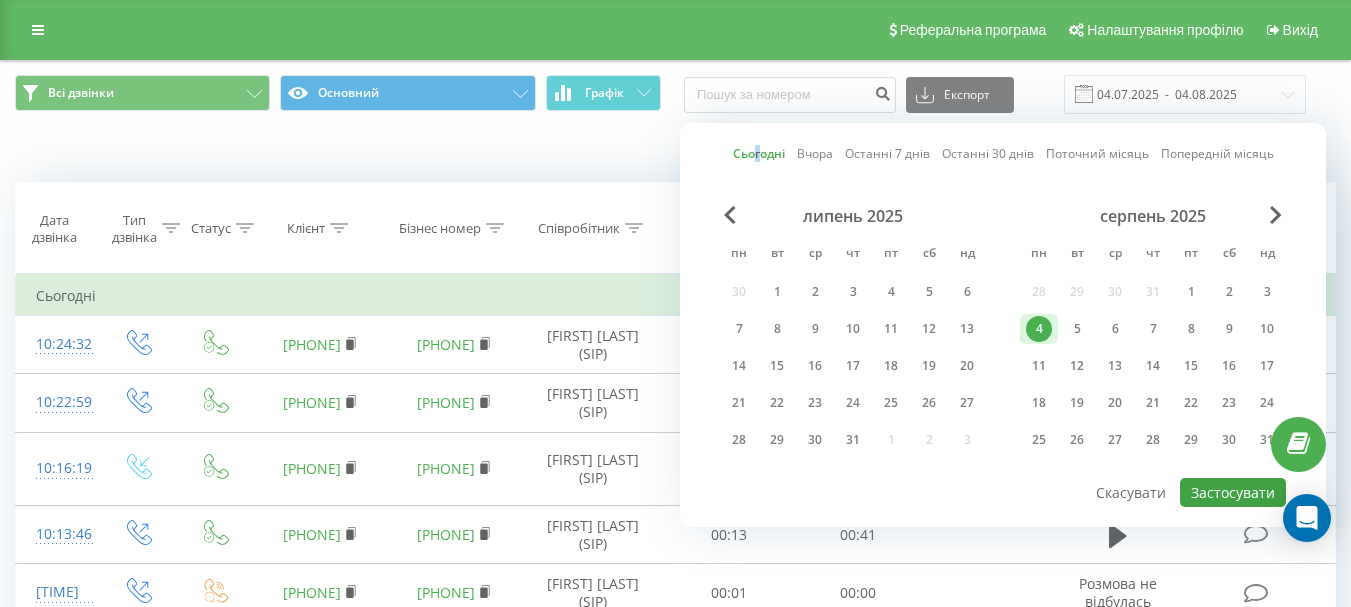 type on "04.08.2025  -  04.08.2025" 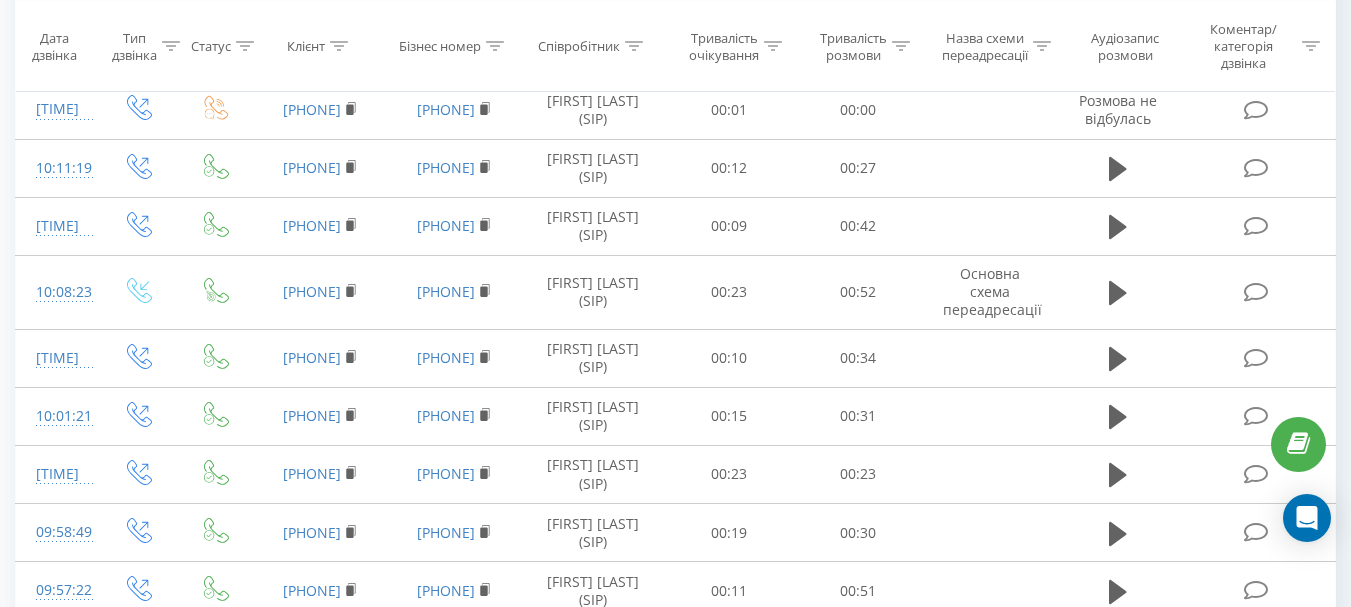scroll, scrollTop: 0, scrollLeft: 0, axis: both 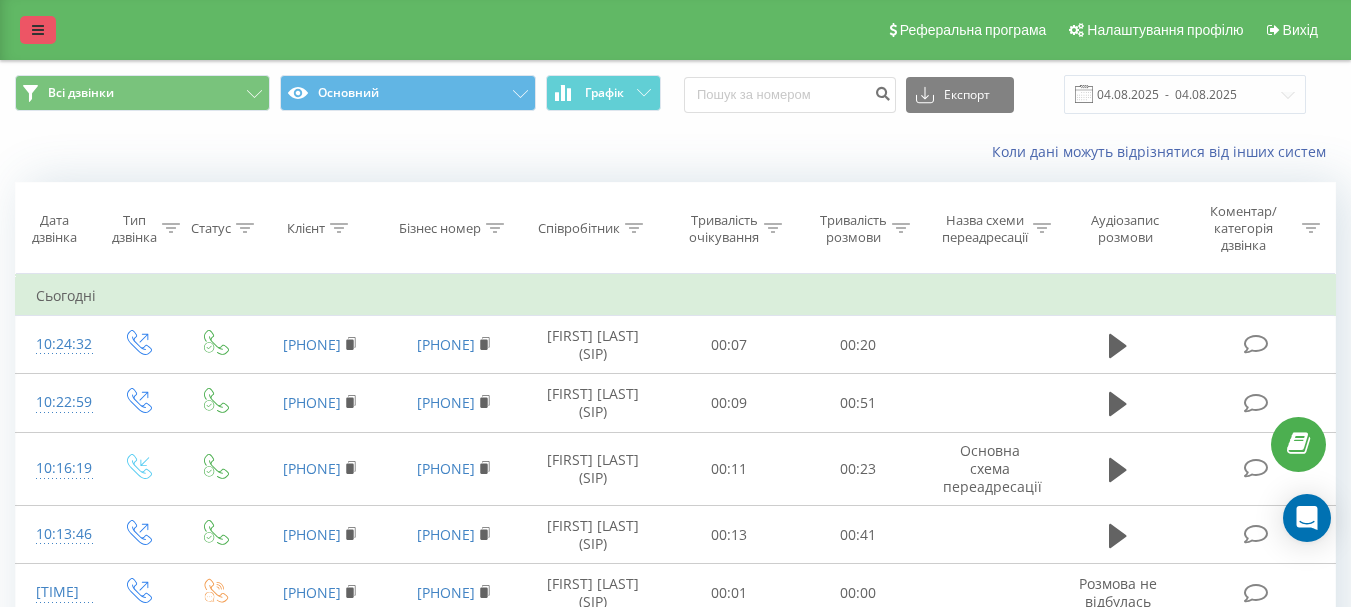 click at bounding box center (38, 30) 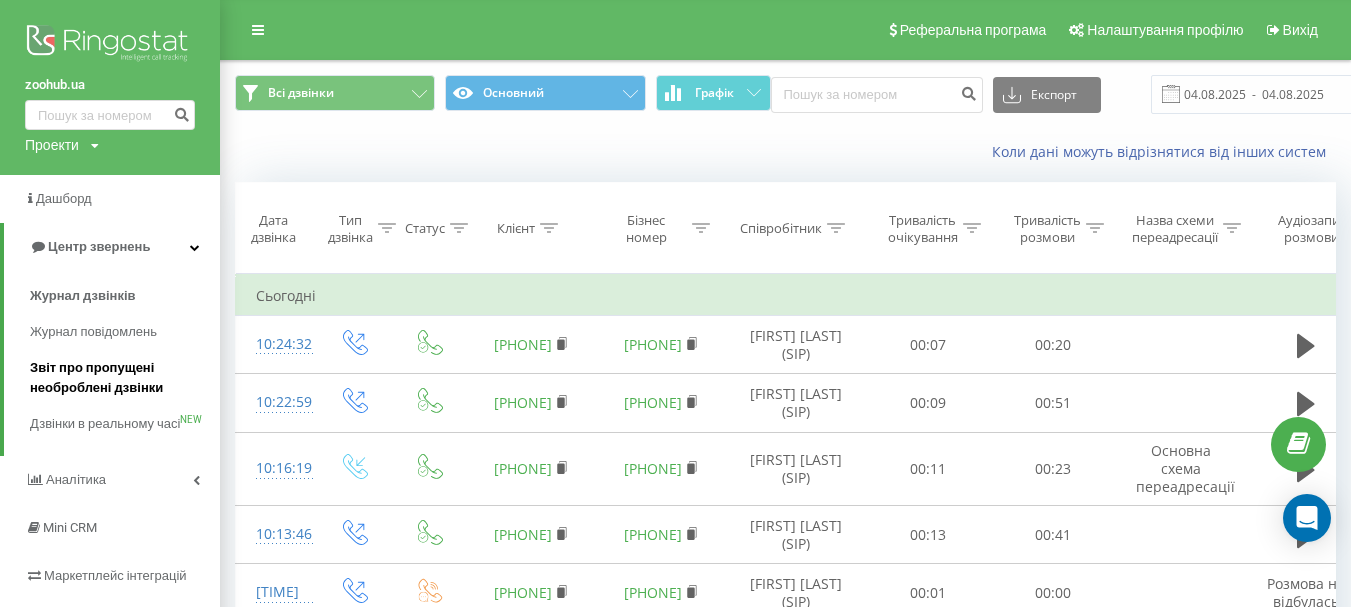 click on "Звіт про пропущені необроблені дзвінки" at bounding box center (120, 378) 